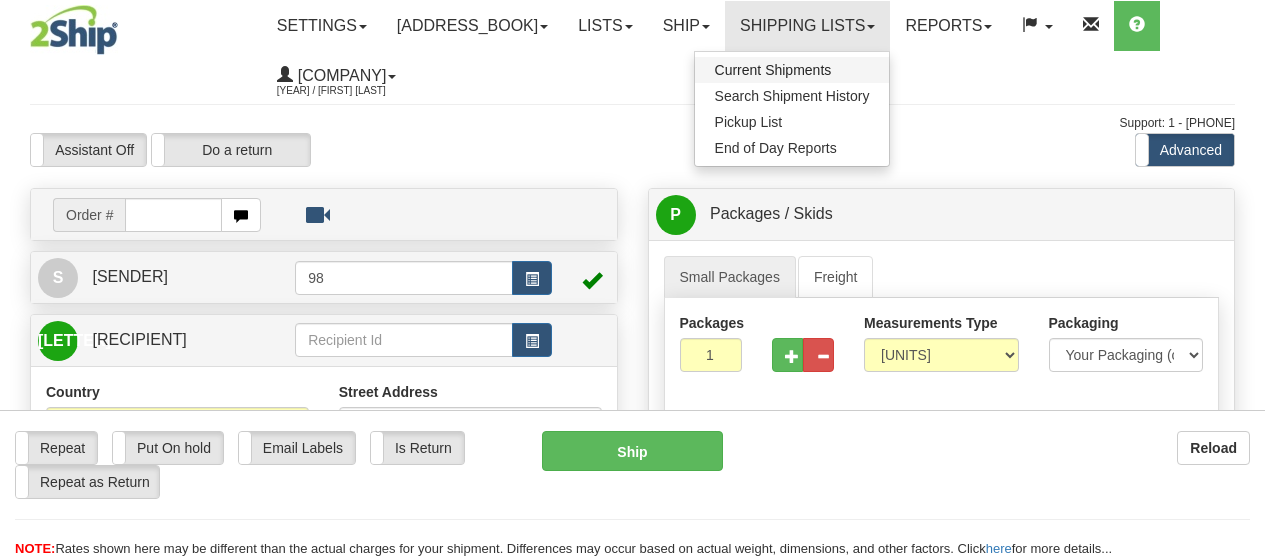 scroll, scrollTop: 0, scrollLeft: 0, axis: both 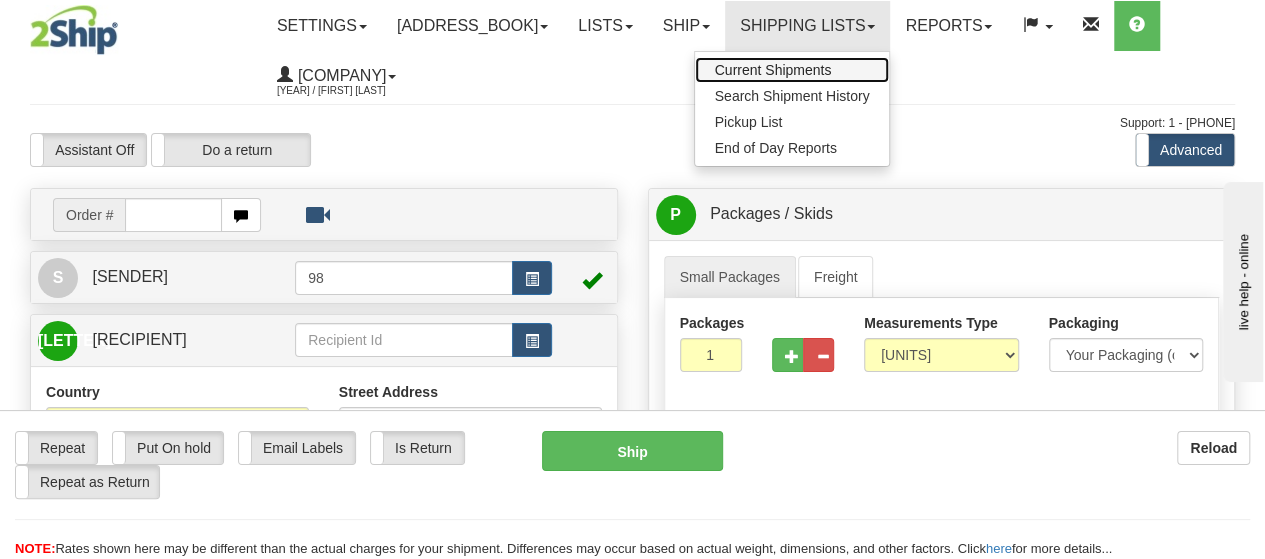 click on "Current Shipments" at bounding box center (773, 70) 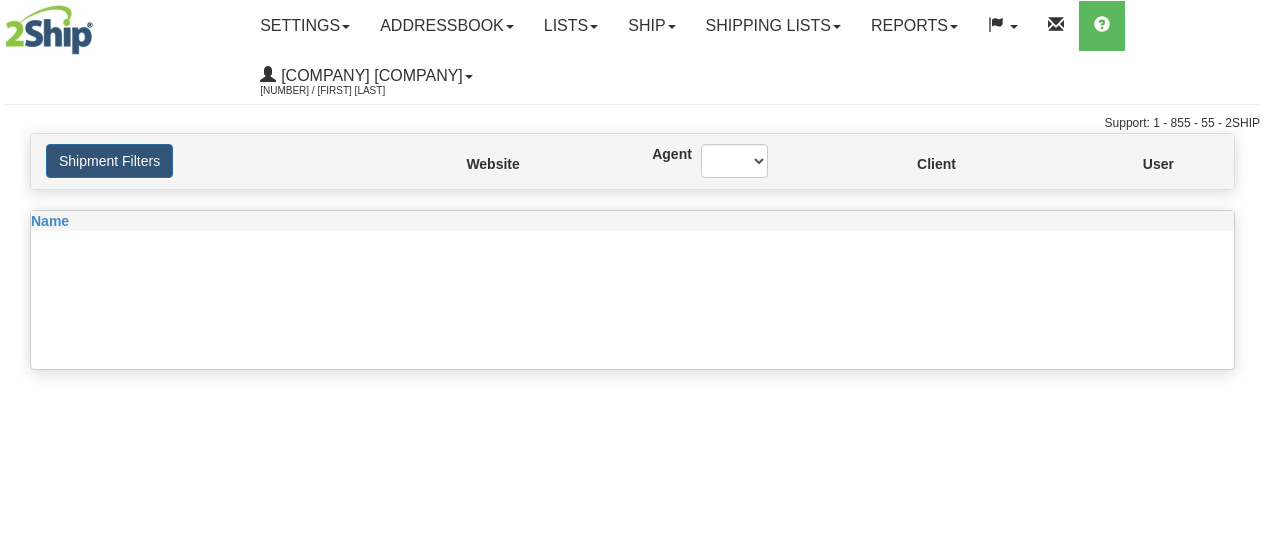 scroll, scrollTop: 0, scrollLeft: 0, axis: both 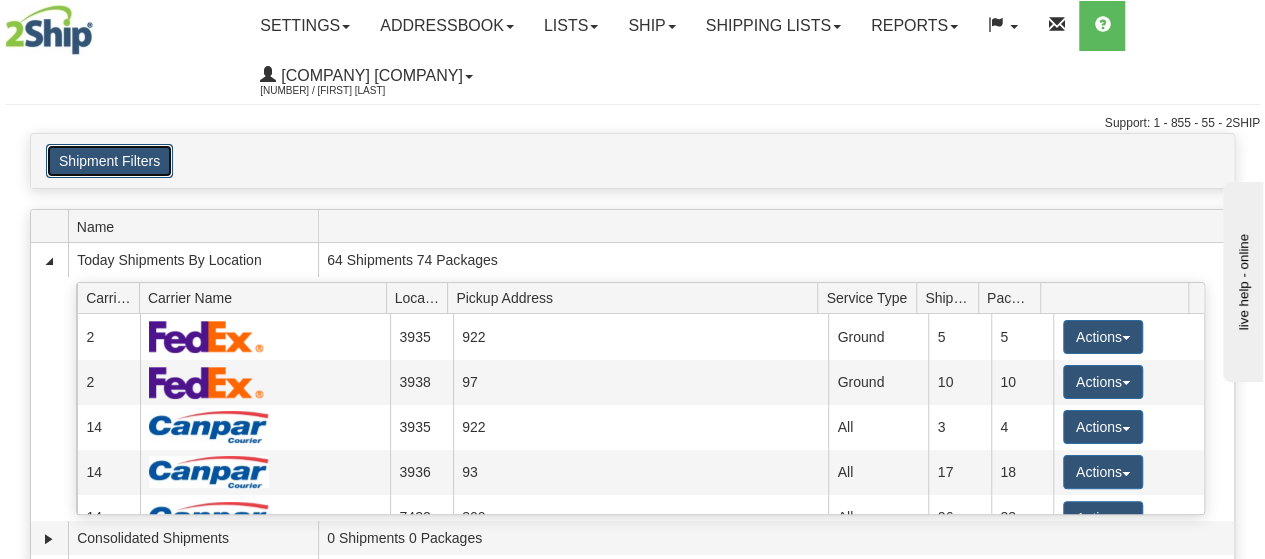 click on "Shipment Filters" at bounding box center (109, 161) 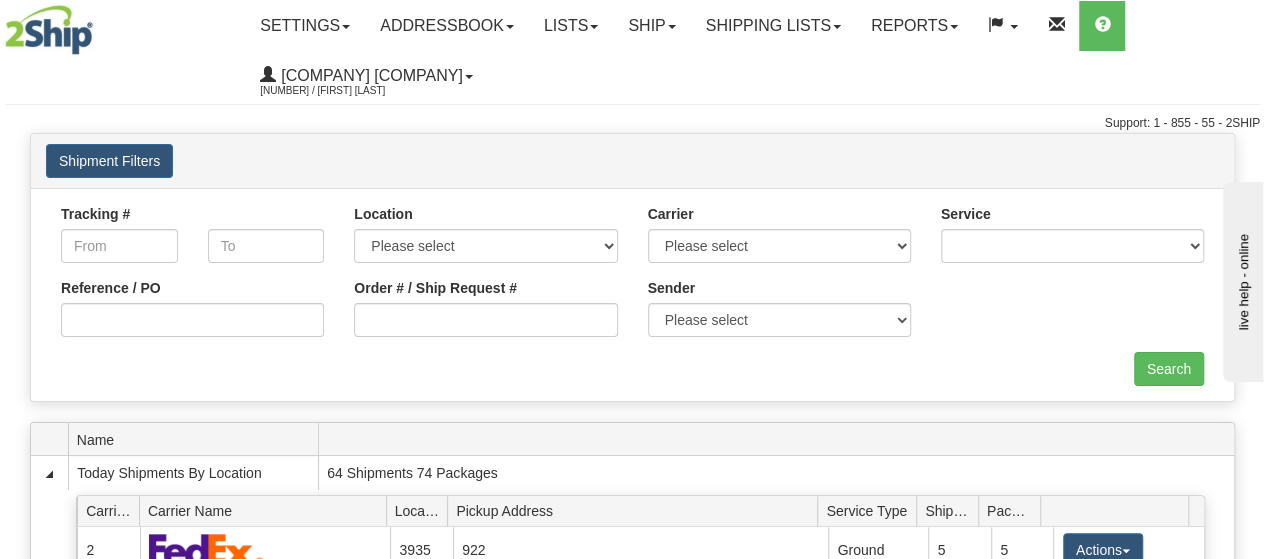 click on "Website
Agent
Client
User" at bounding box center (632, 161) 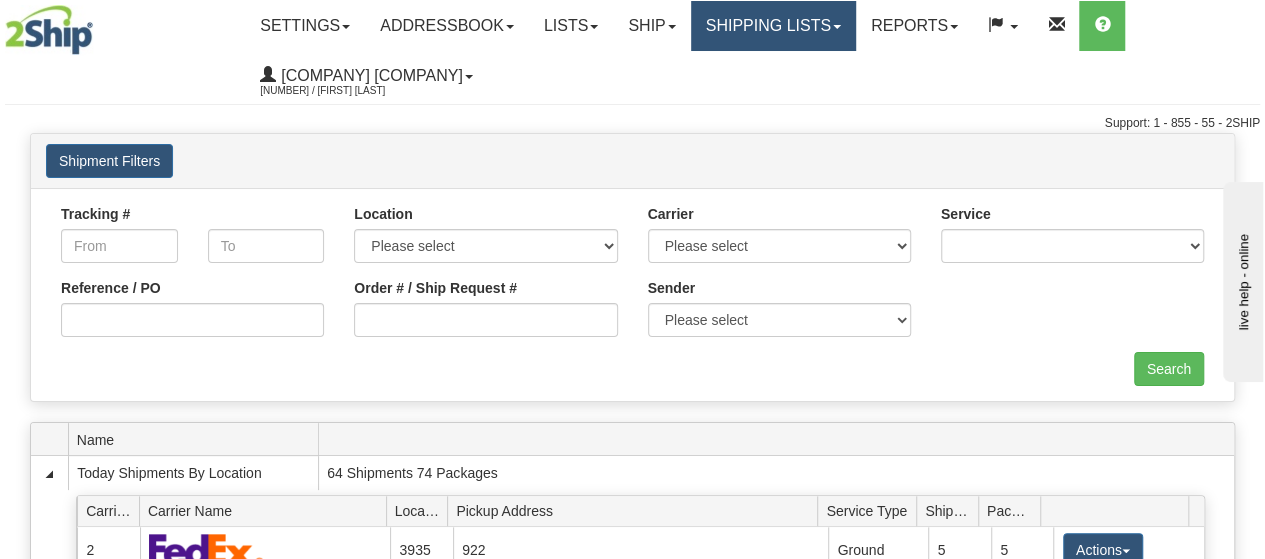 click on "Shipping lists" at bounding box center (305, 26) 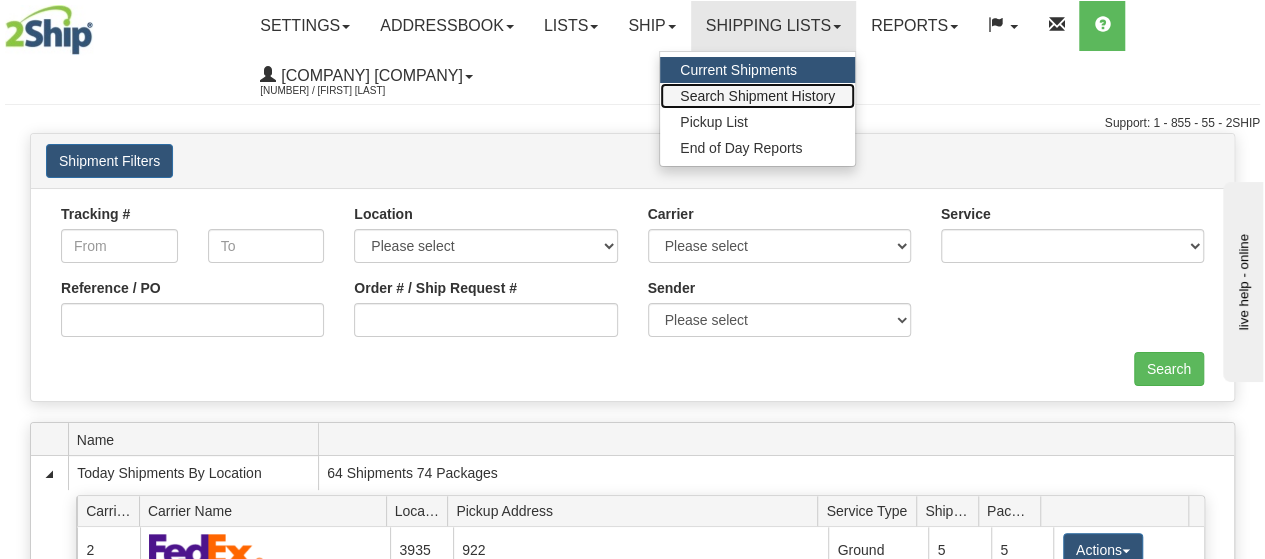 click on "Search Shipment History" at bounding box center [757, 96] 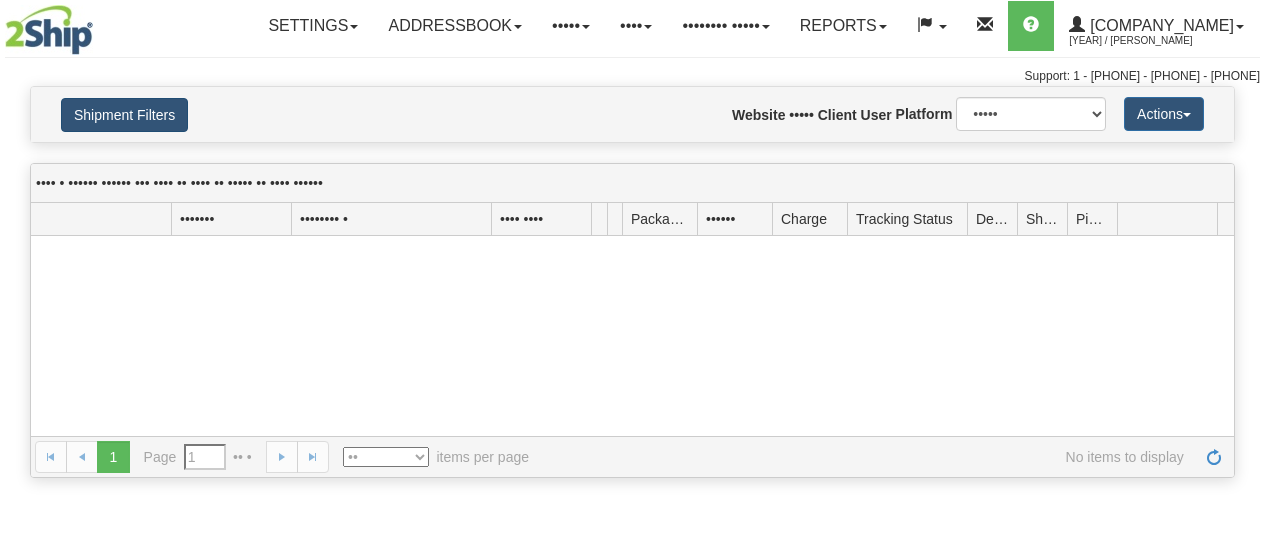 scroll, scrollTop: 0, scrollLeft: 0, axis: both 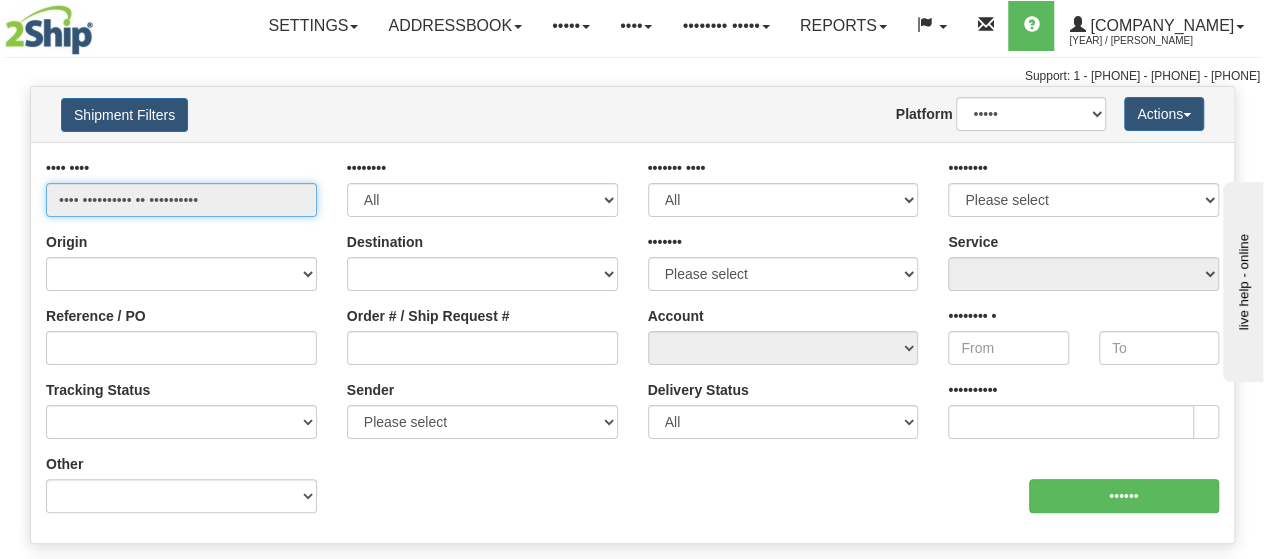 click on "•••• •••••••••• •• ••••••••••" at bounding box center (181, 200) 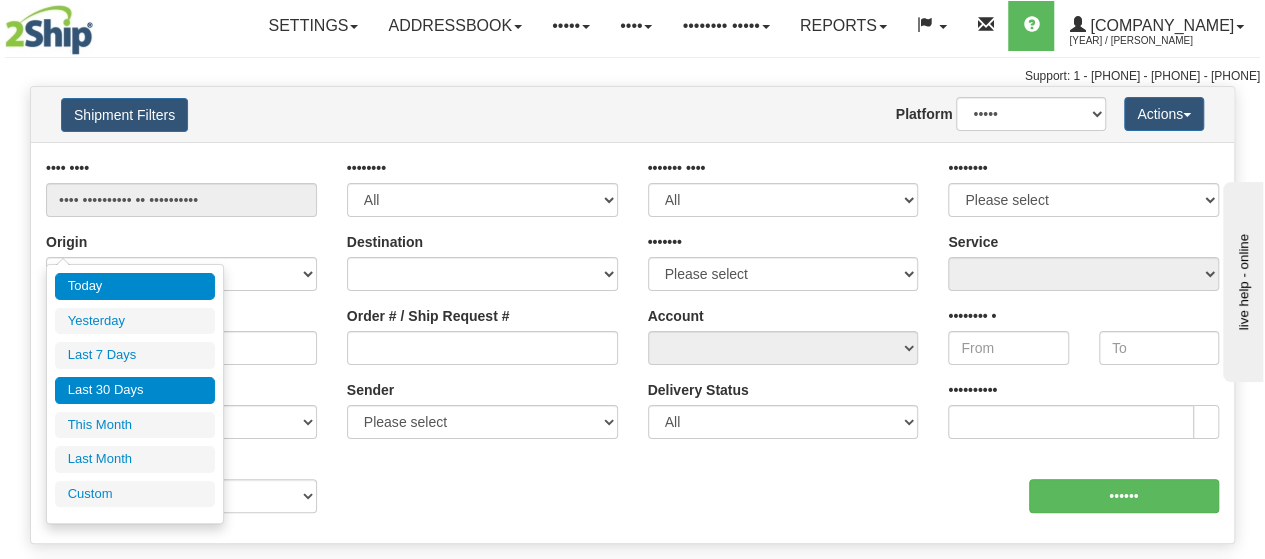 click on "Last 30 Days" at bounding box center (135, 390) 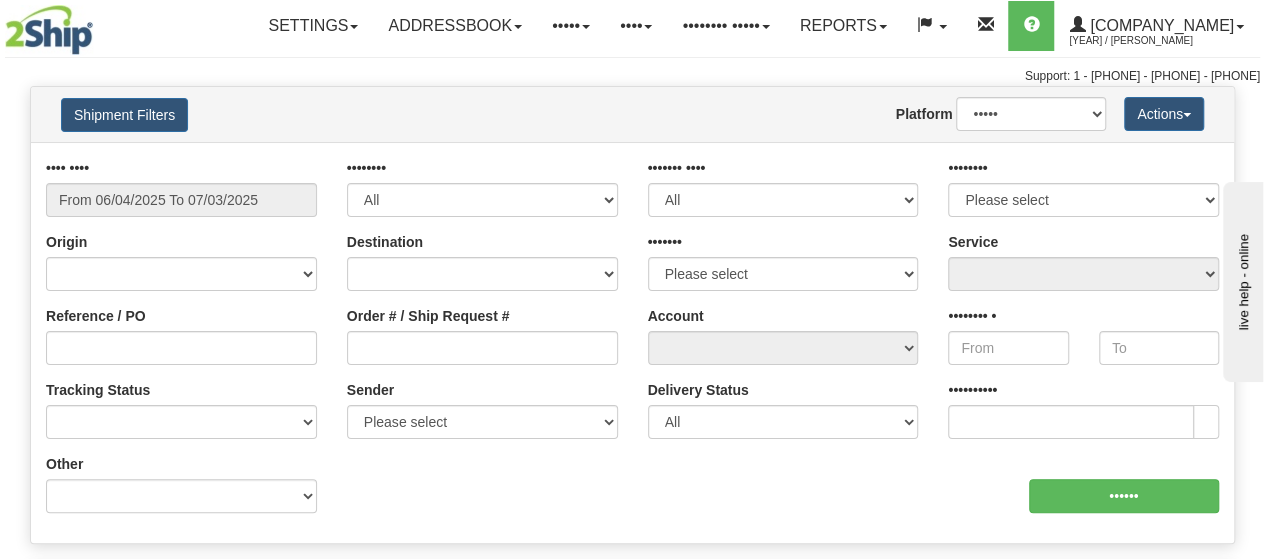 click on "Order # / Ship Request #" at bounding box center [181, 187] 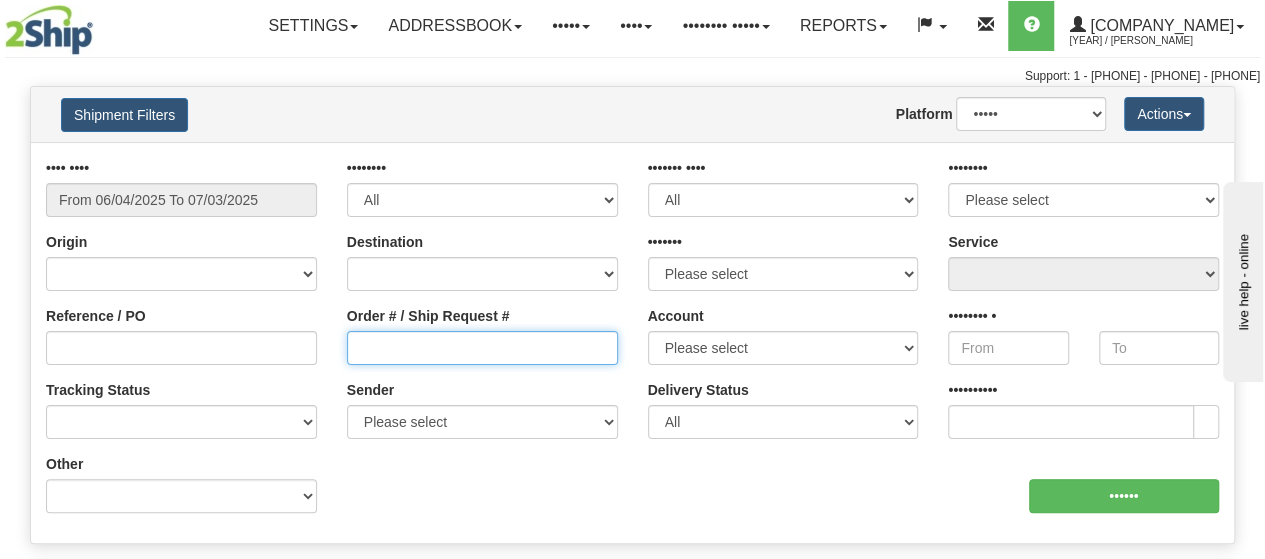 click on "Order # / Ship Request #" at bounding box center (482, 348) 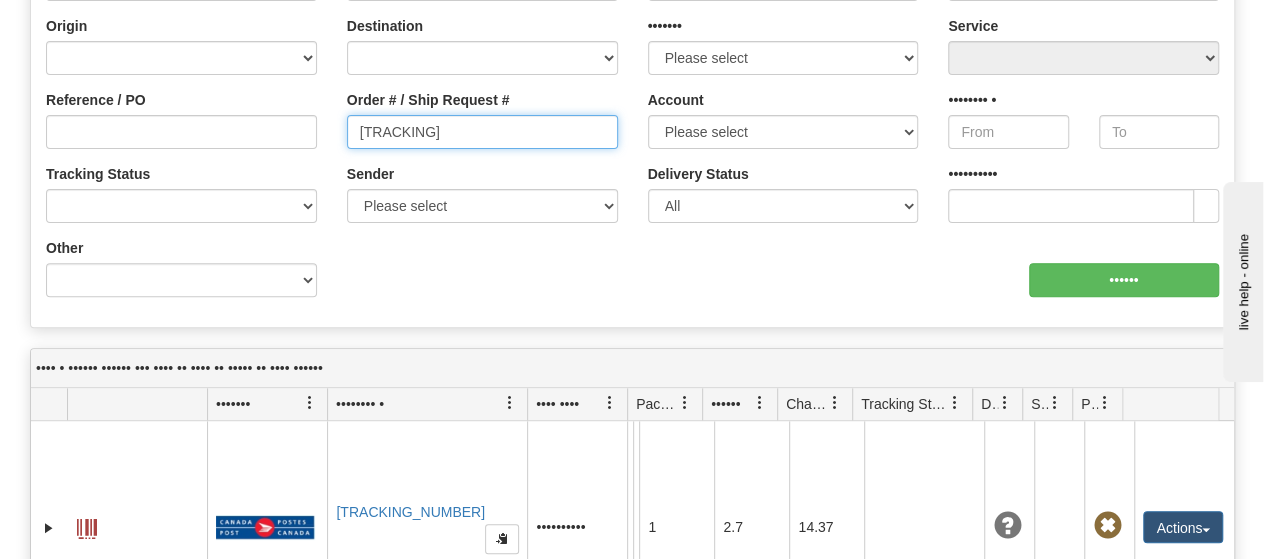 scroll, scrollTop: 300, scrollLeft: 0, axis: vertical 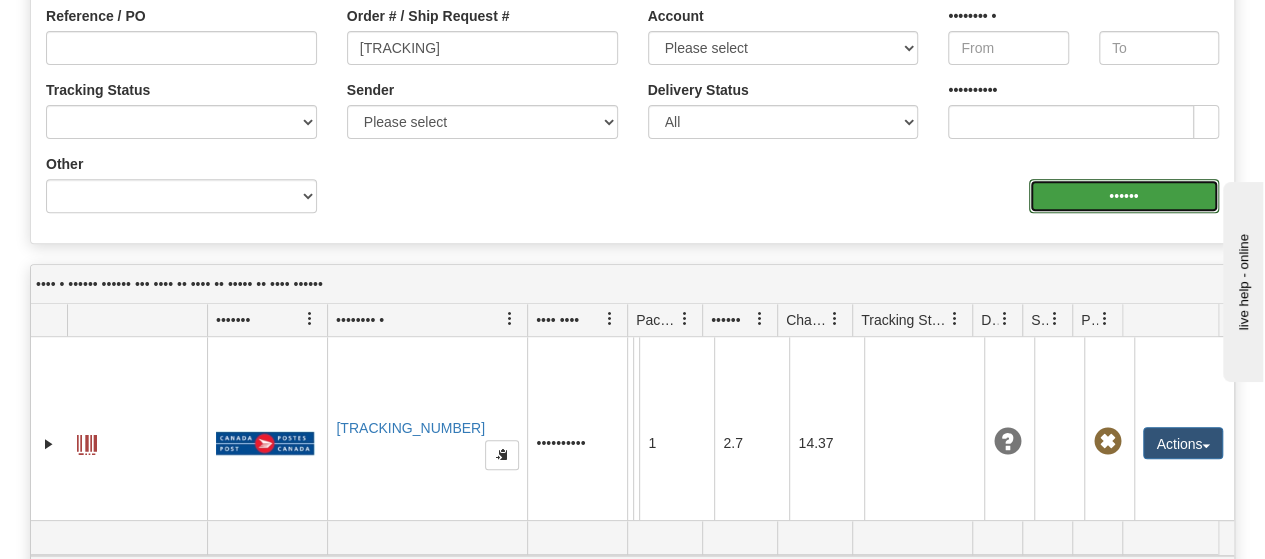 drag, startPoint x: 1092, startPoint y: 246, endPoint x: 616, endPoint y: 150, distance: 485.5842 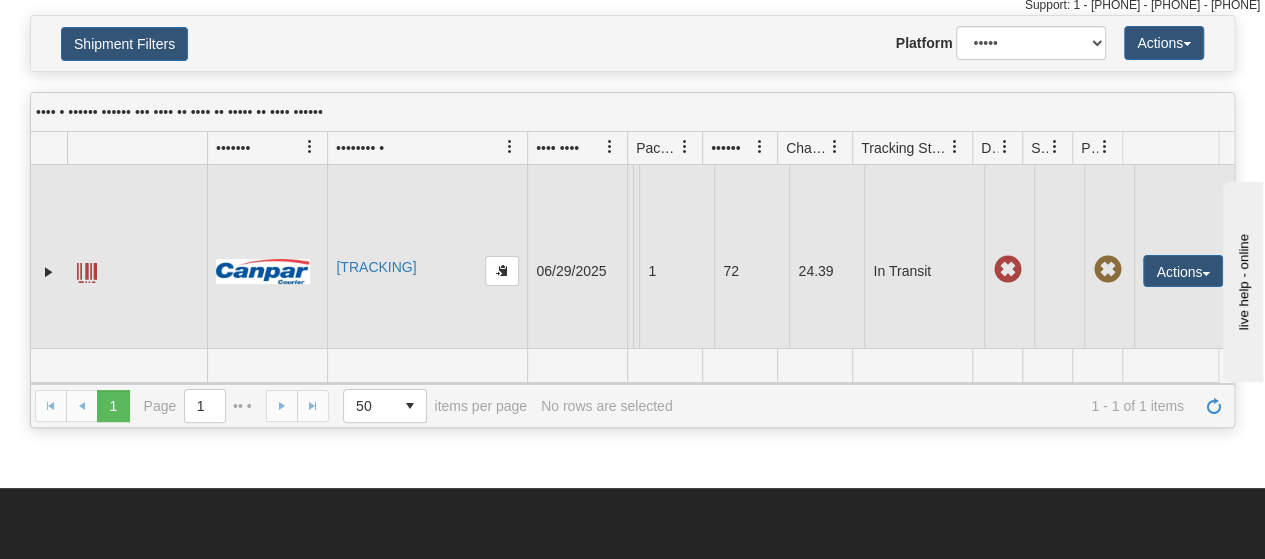 scroll, scrollTop: 100, scrollLeft: 0, axis: vertical 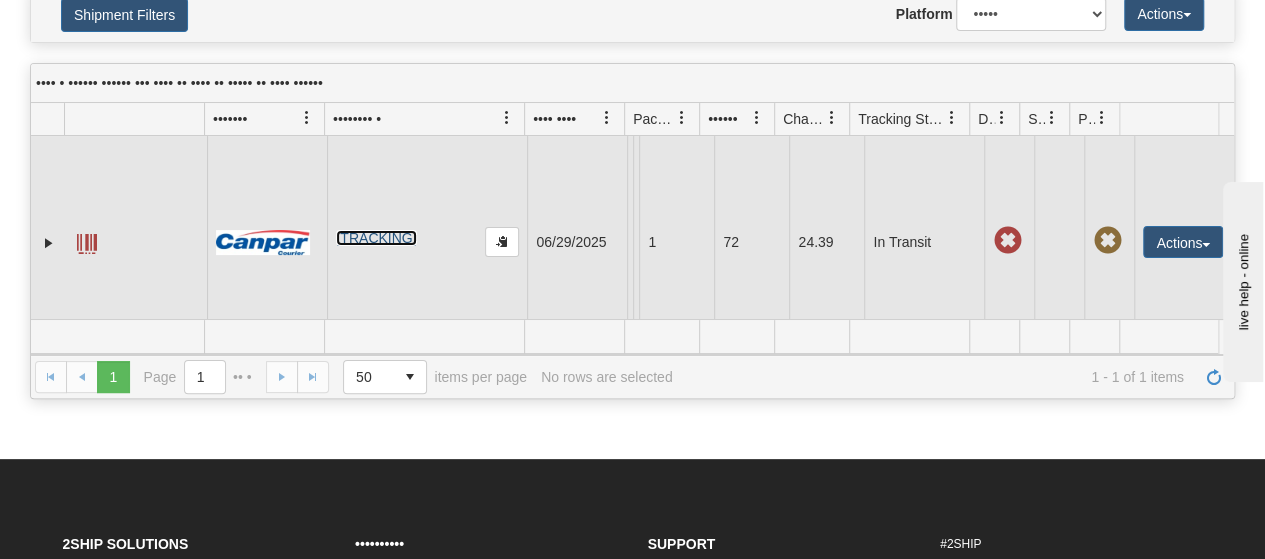 click on "[TRACKING]" at bounding box center [376, 238] 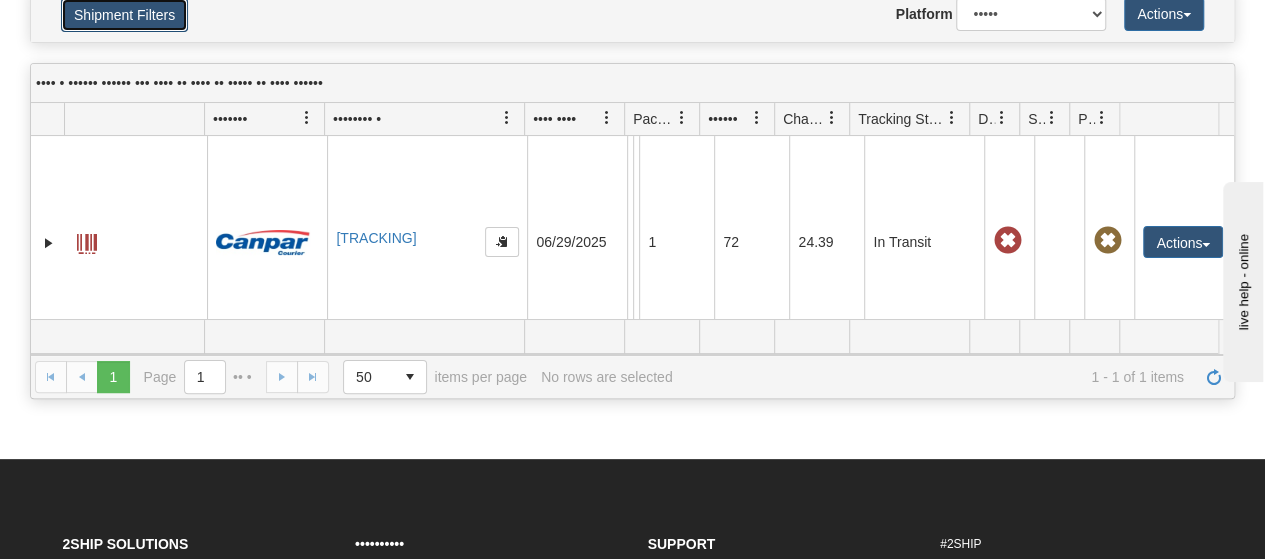 click on "Shipment Filters" at bounding box center [124, 15] 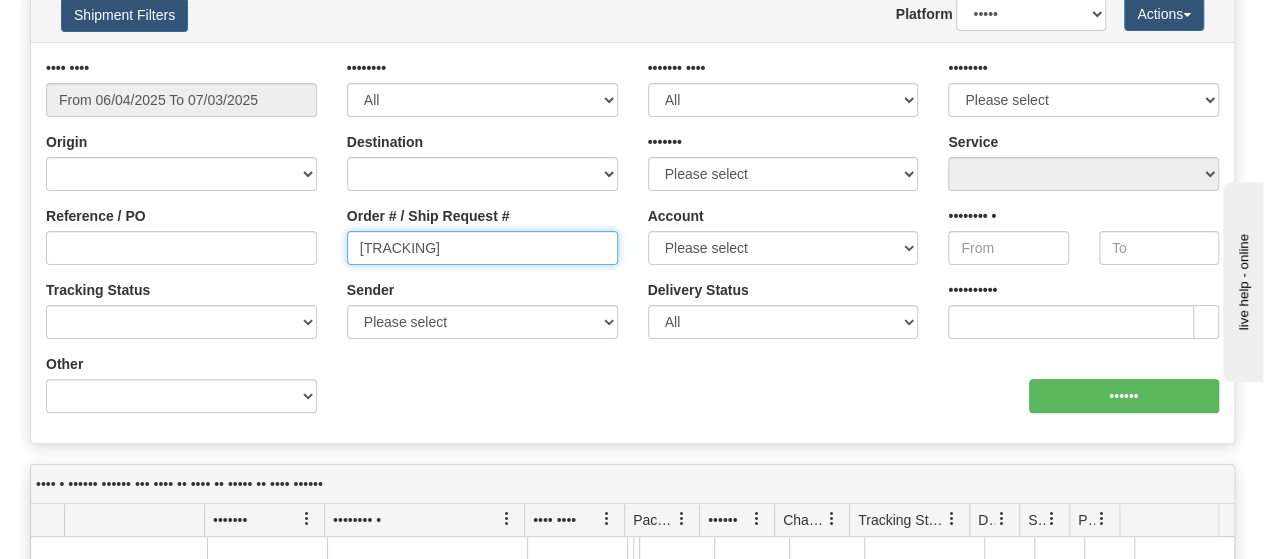 drag, startPoint x: 472, startPoint y: 295, endPoint x: 294, endPoint y: 296, distance: 178.0028 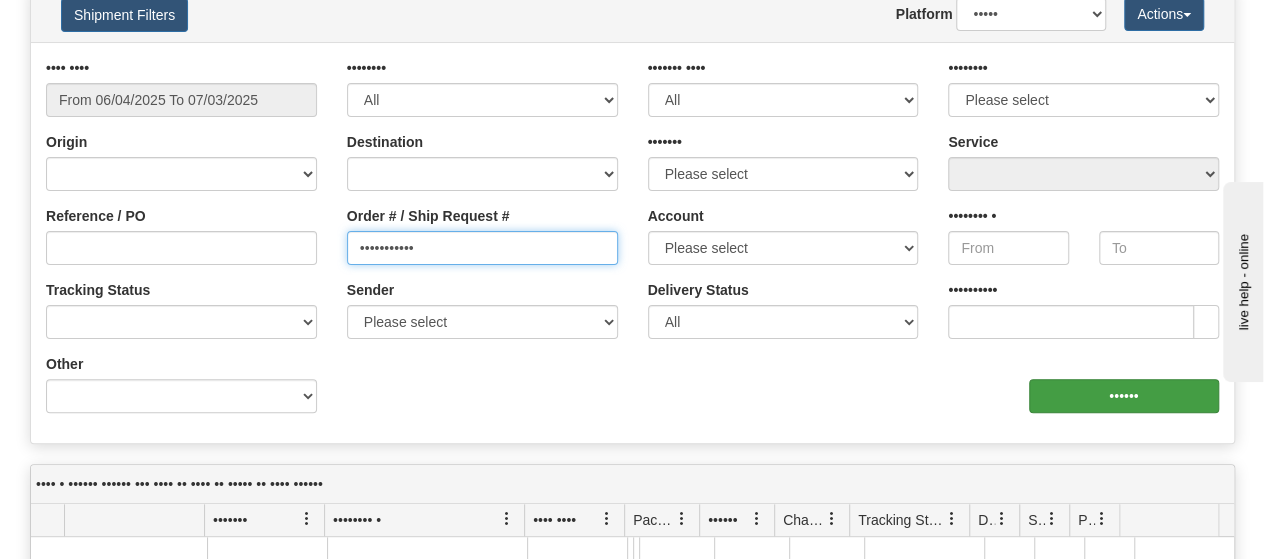 type on "•••••••••••" 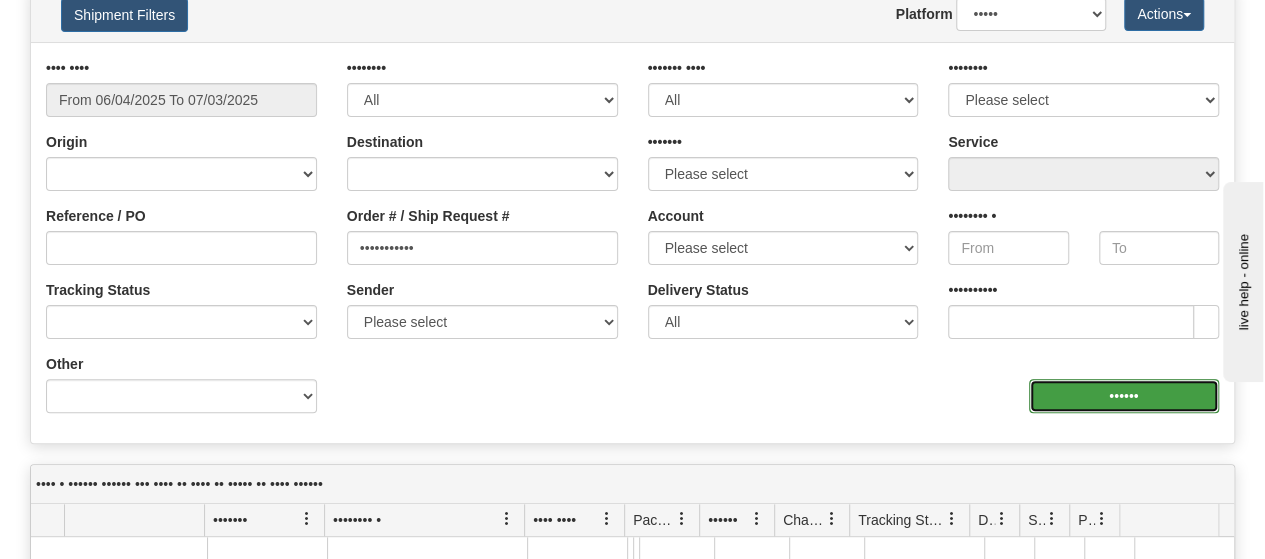 click on "••••••" at bounding box center (1124, 396) 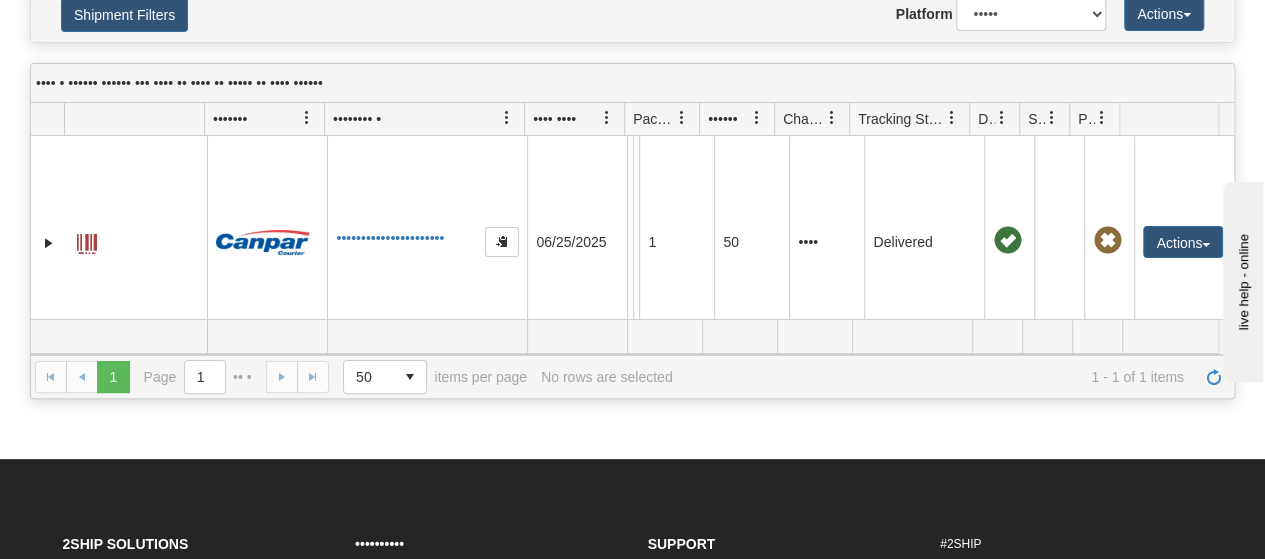 scroll, scrollTop: 0, scrollLeft: 3, axis: horizontal 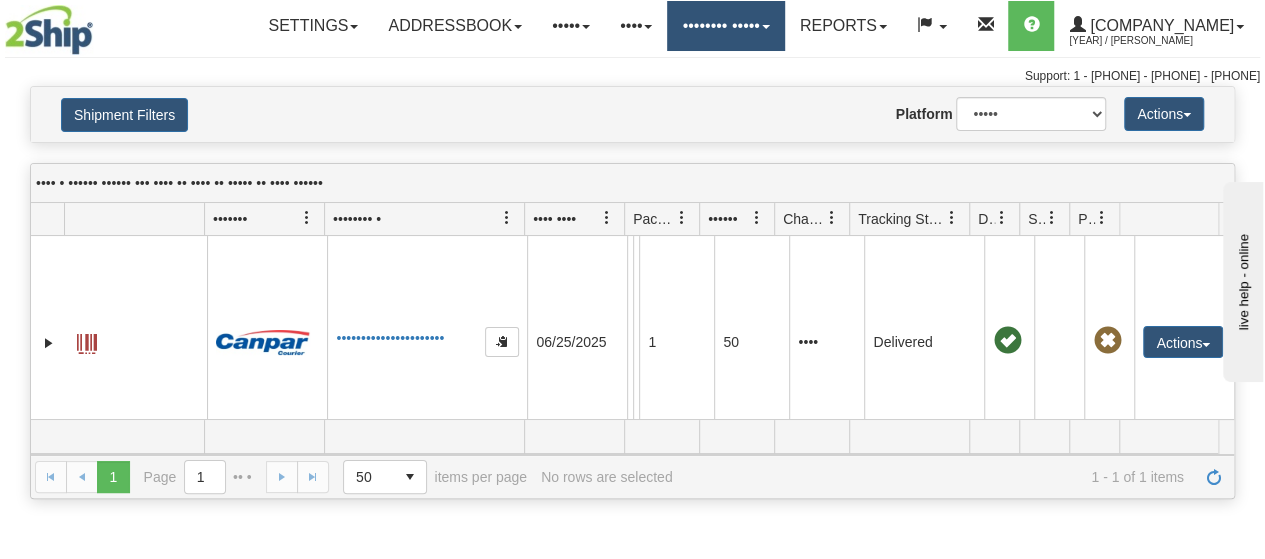 click on "•••••••• •••••" at bounding box center [313, 26] 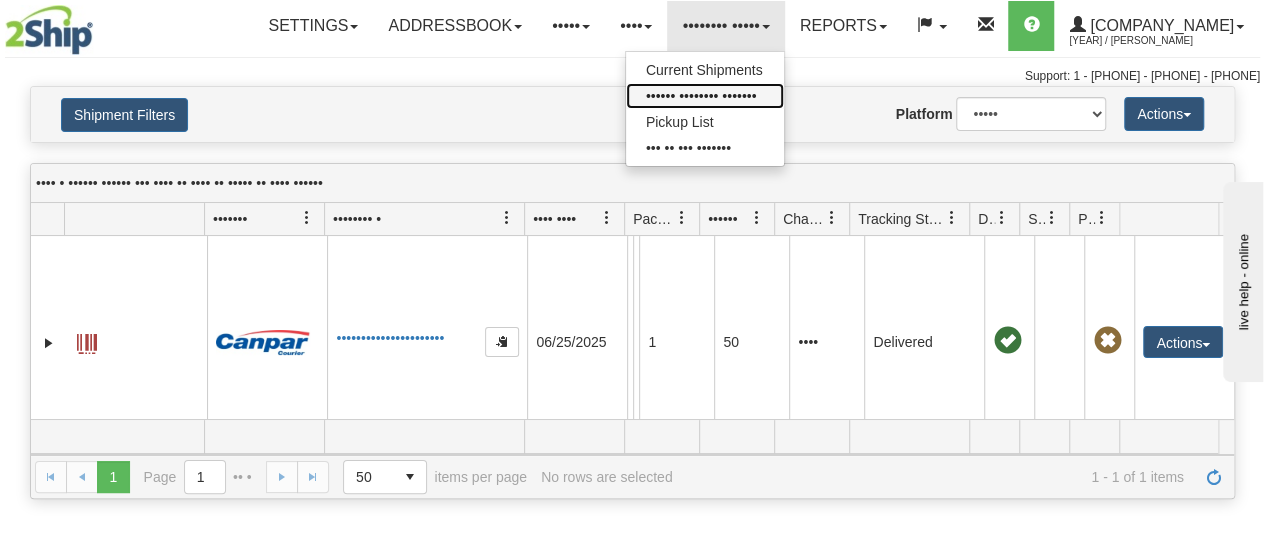 click on "•••••• •••••••• •••••••" at bounding box center (701, 96) 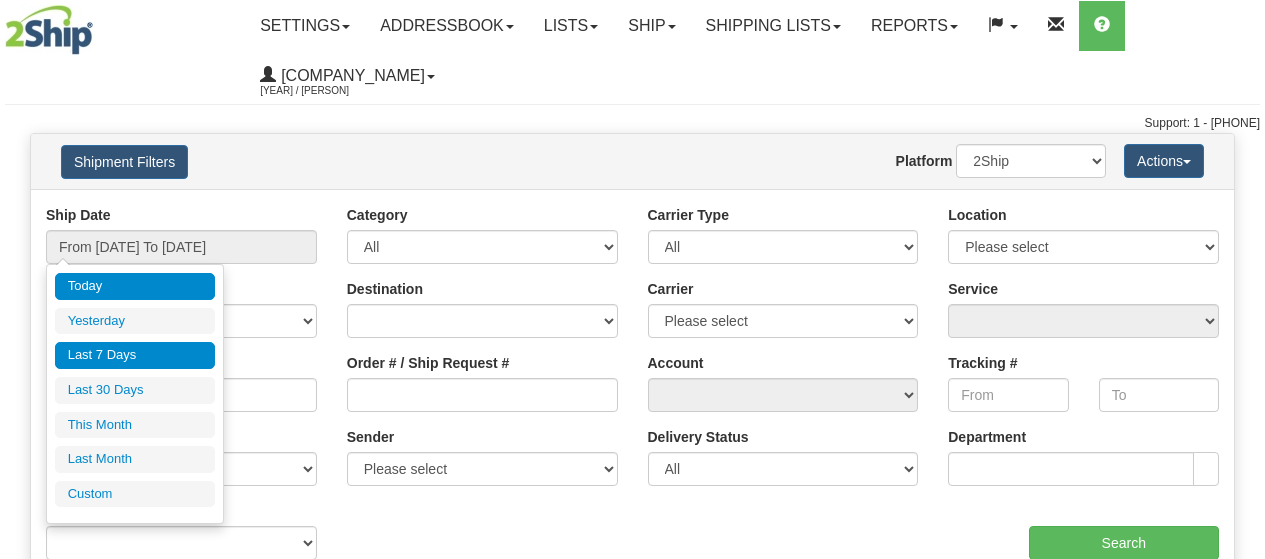 scroll, scrollTop: 0, scrollLeft: 0, axis: both 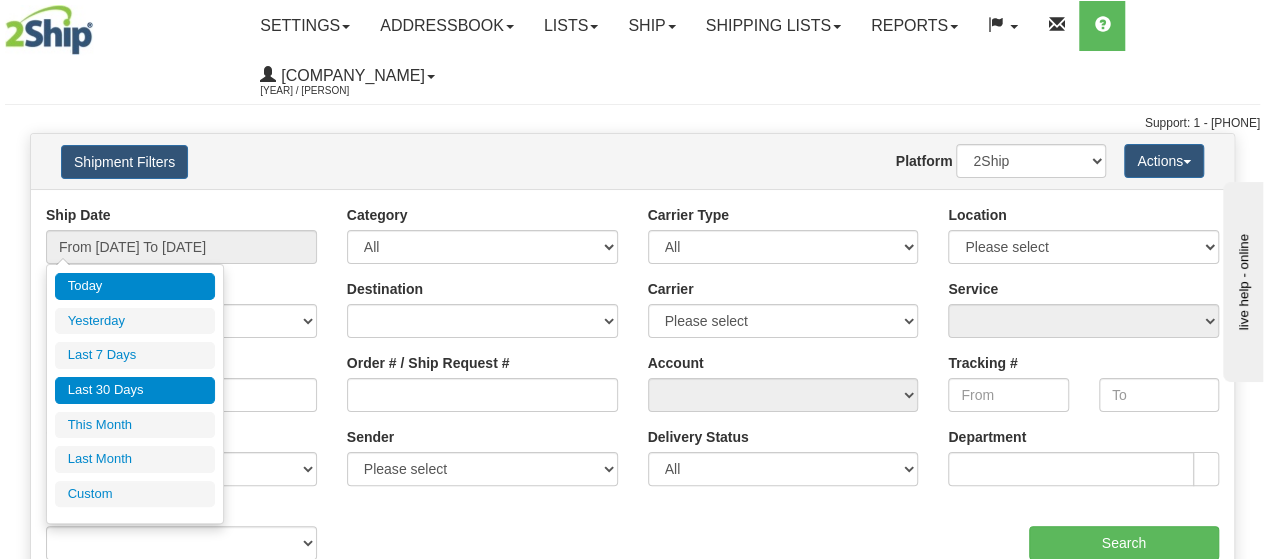 click on "Last 30 Days" at bounding box center [135, 390] 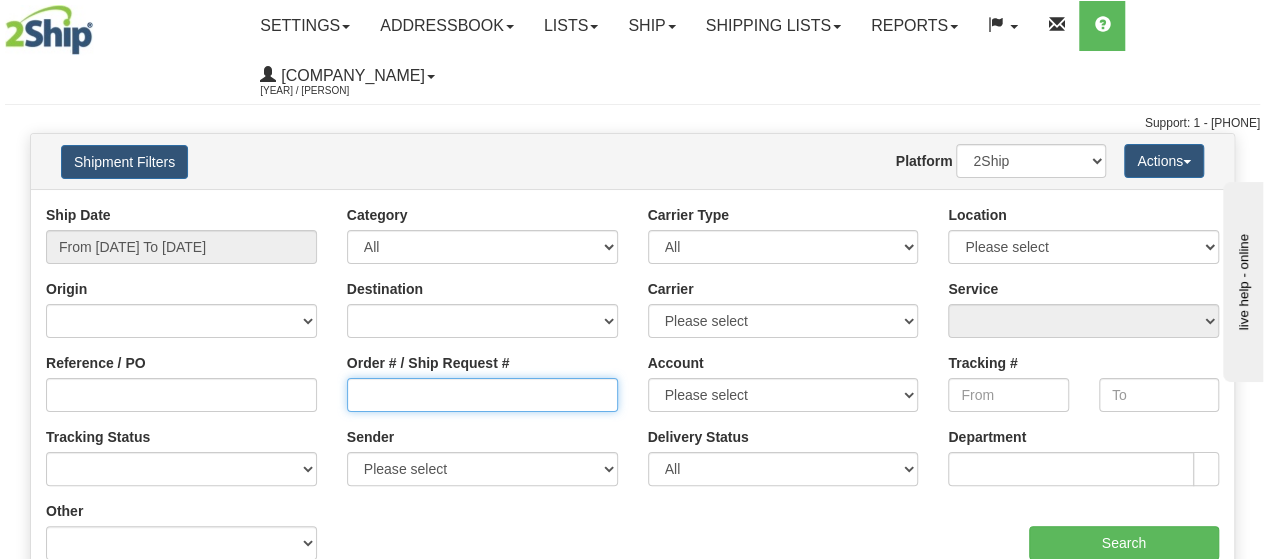 click on "Order # / Ship Request #" at bounding box center (482, 395) 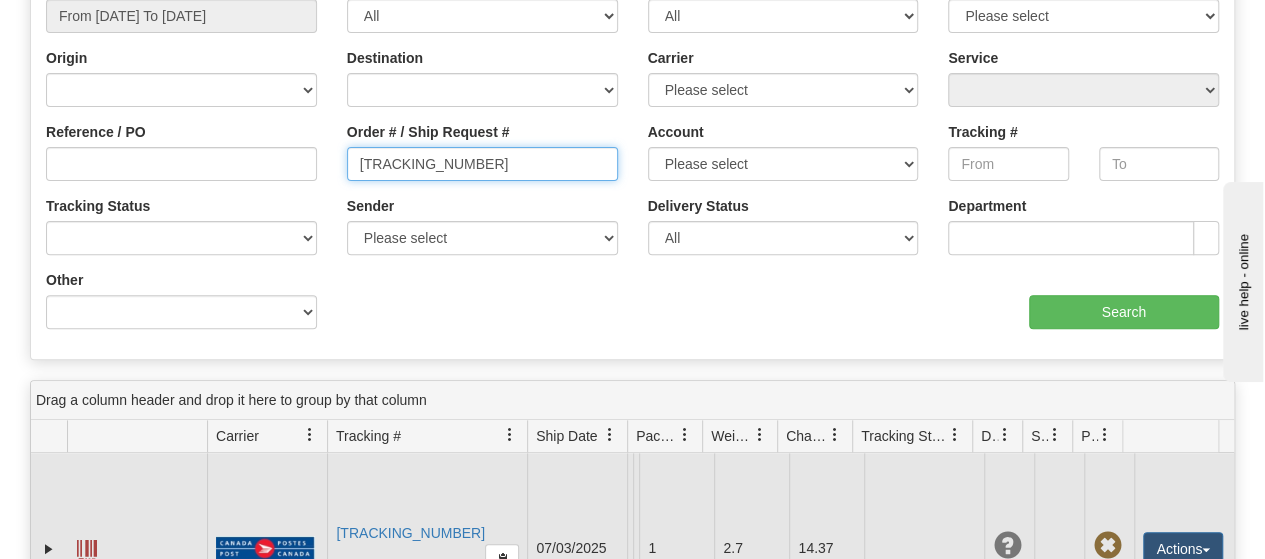 scroll, scrollTop: 400, scrollLeft: 0, axis: vertical 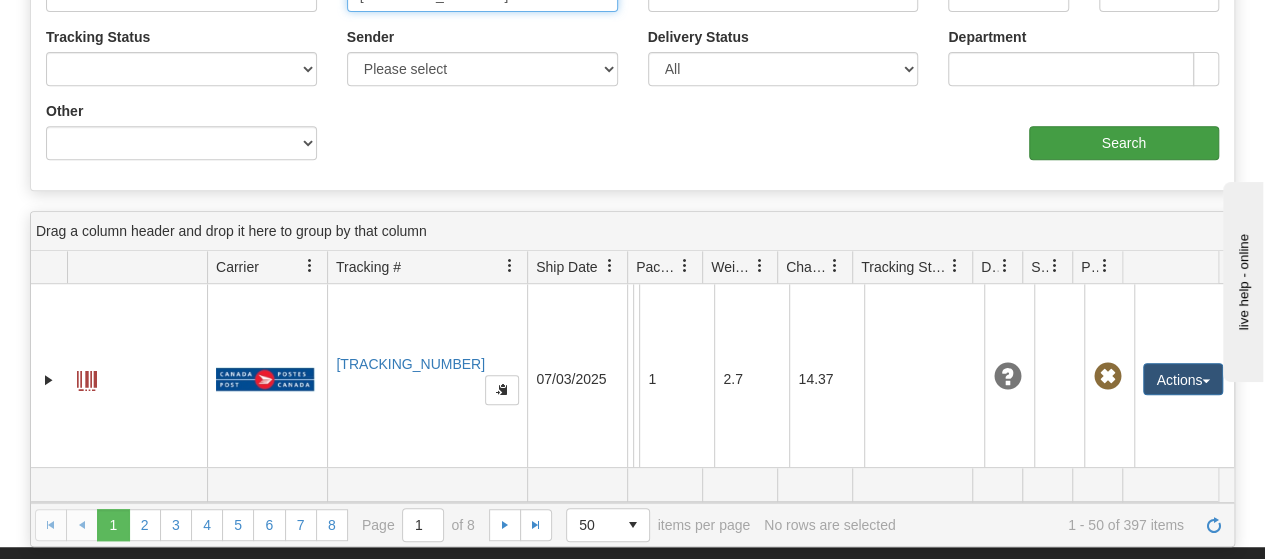 type on "9002H851178" 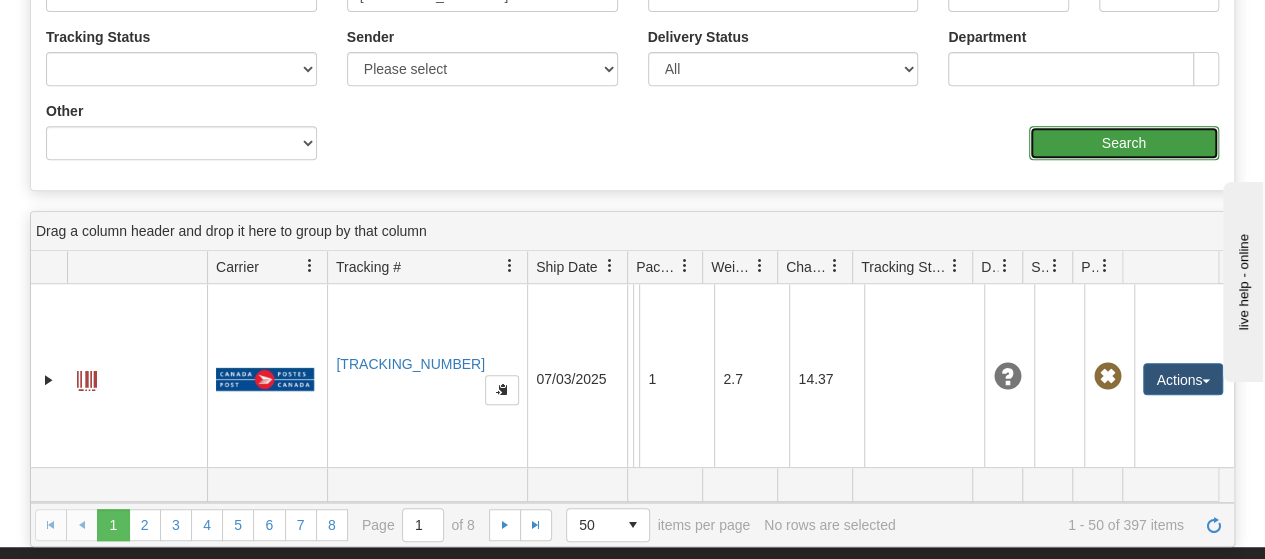 click on "Search" at bounding box center (1124, 143) 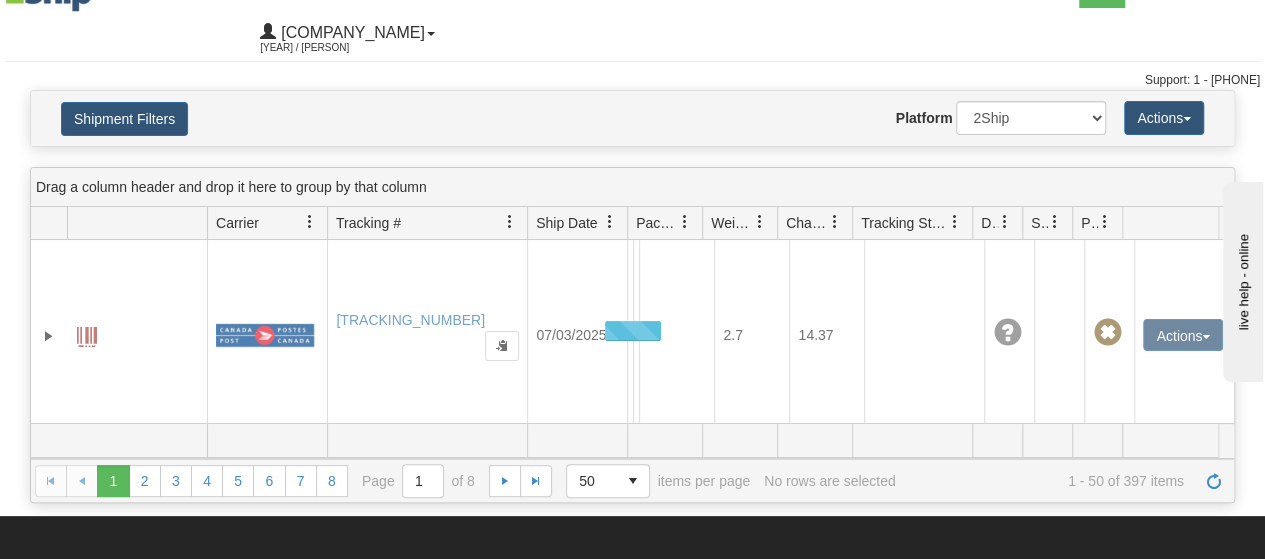scroll, scrollTop: 0, scrollLeft: 0, axis: both 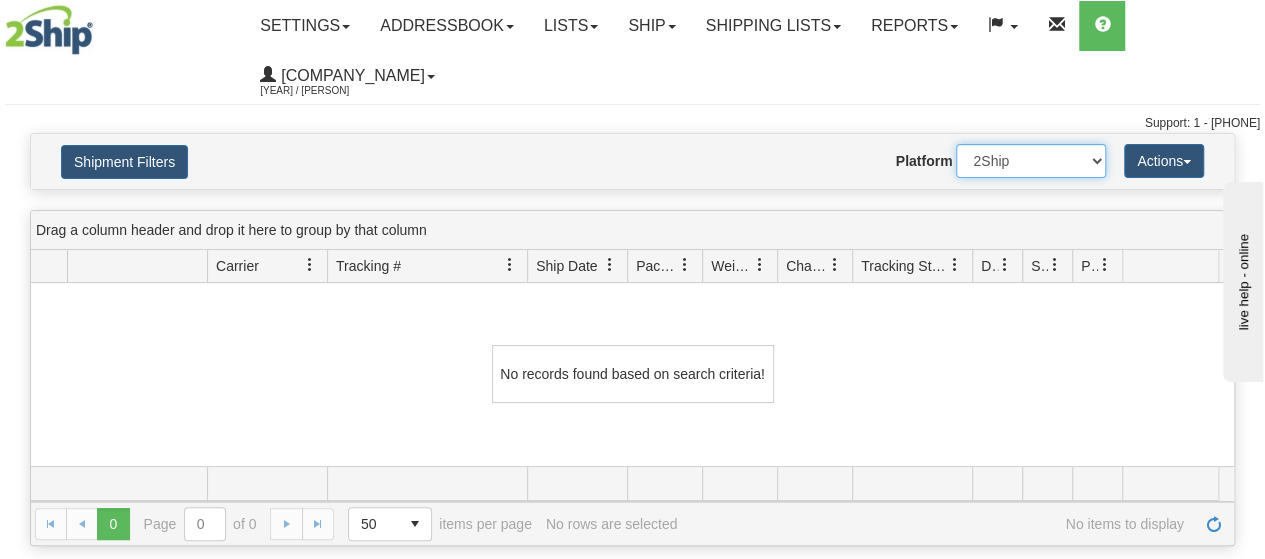 drag, startPoint x: 1007, startPoint y: 159, endPoint x: 1003, endPoint y: 176, distance: 17.464249 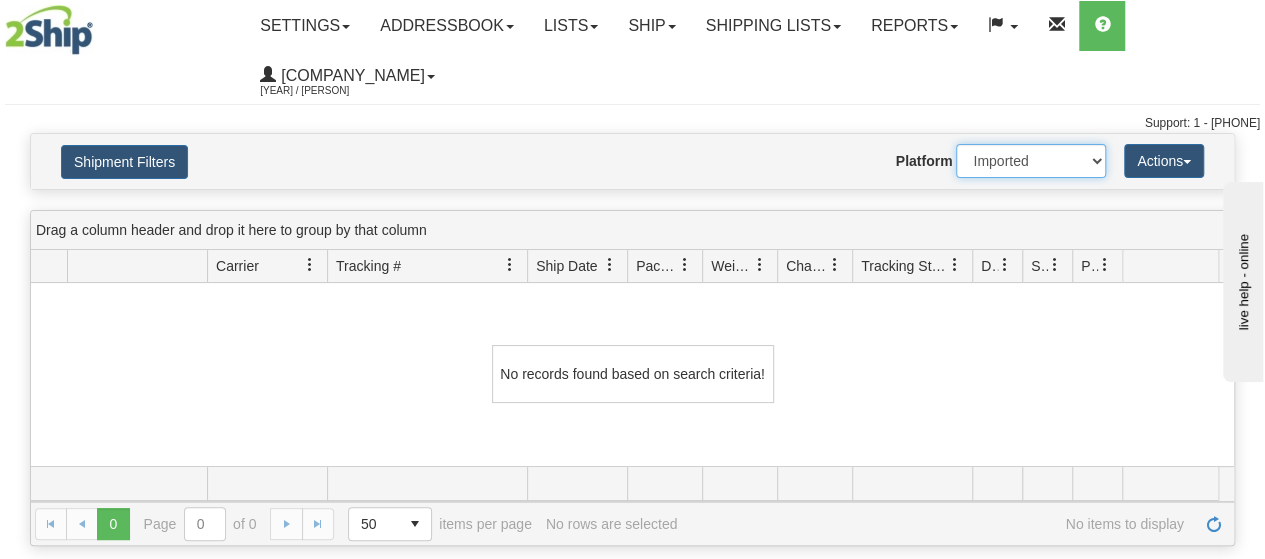 click on "2Ship
Imported" at bounding box center [1031, 161] 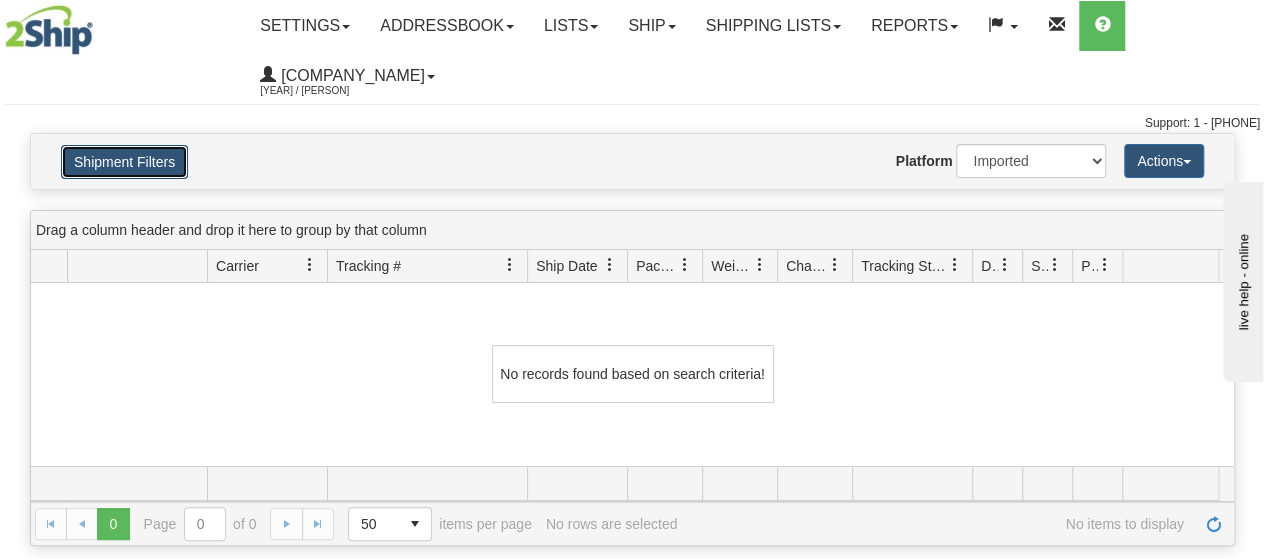 click on "Shipment Filters" at bounding box center (124, 162) 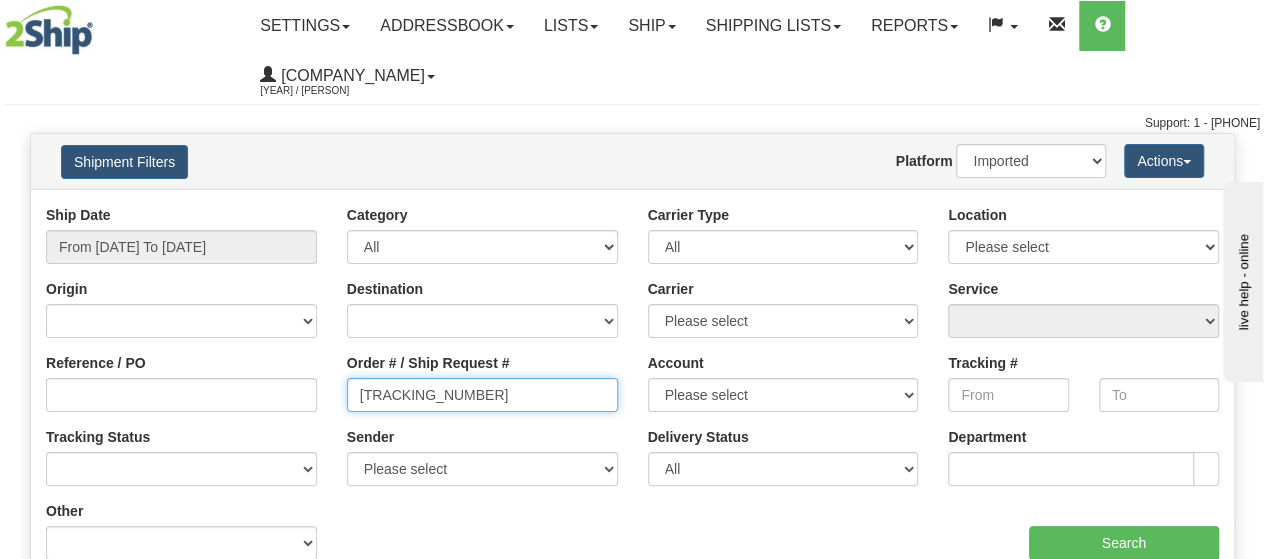 click on "9002H851178" at bounding box center [482, 395] 